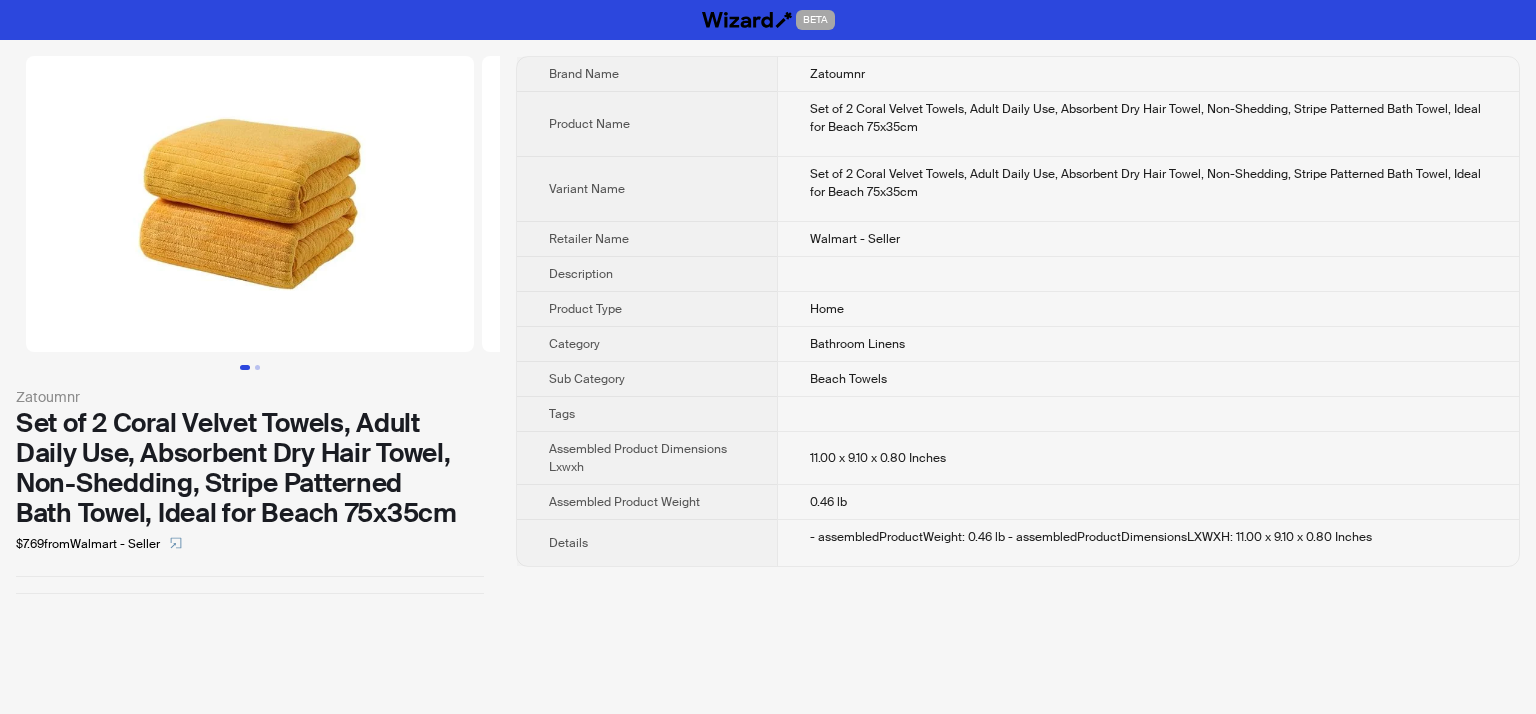 scroll, scrollTop: 0, scrollLeft: 0, axis: both 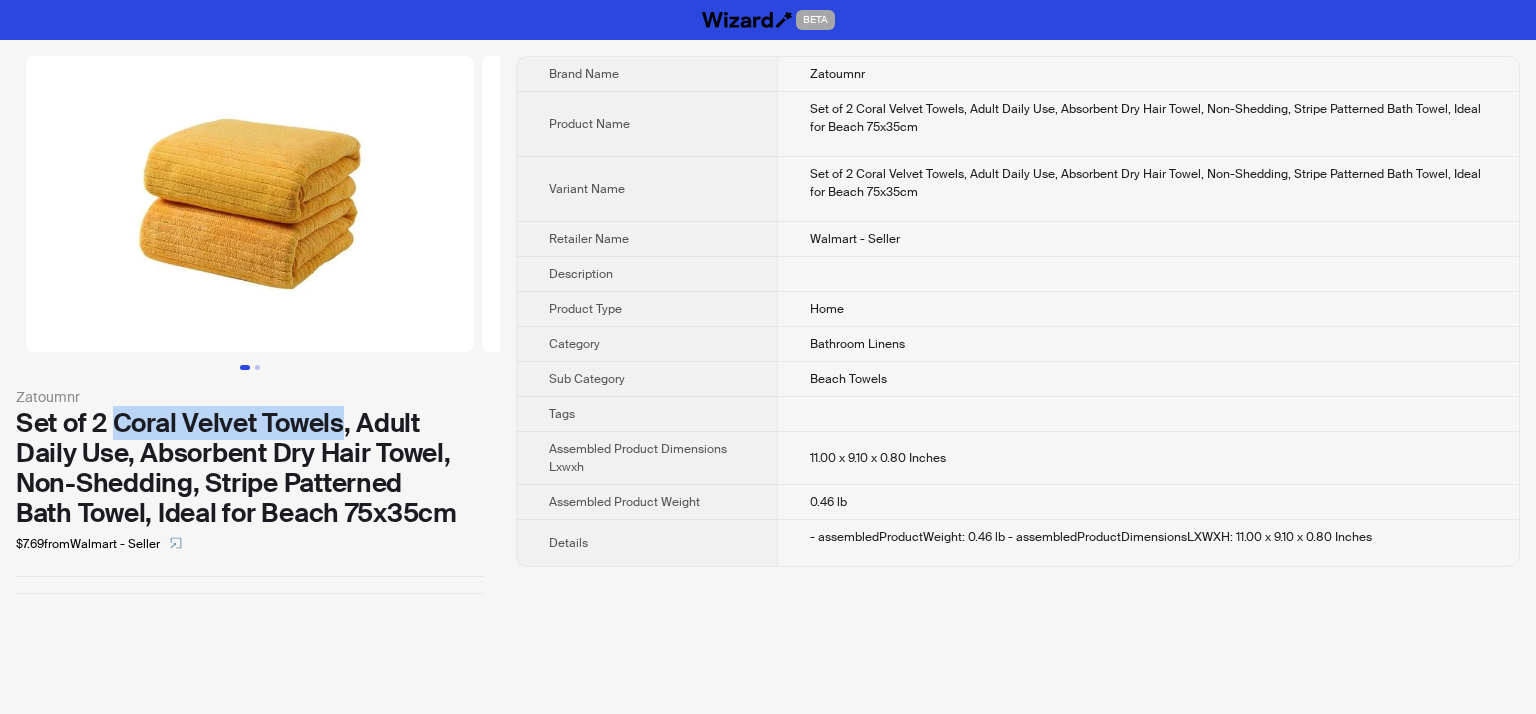 drag, startPoint x: 115, startPoint y: 423, endPoint x: 345, endPoint y: 432, distance: 230.17603 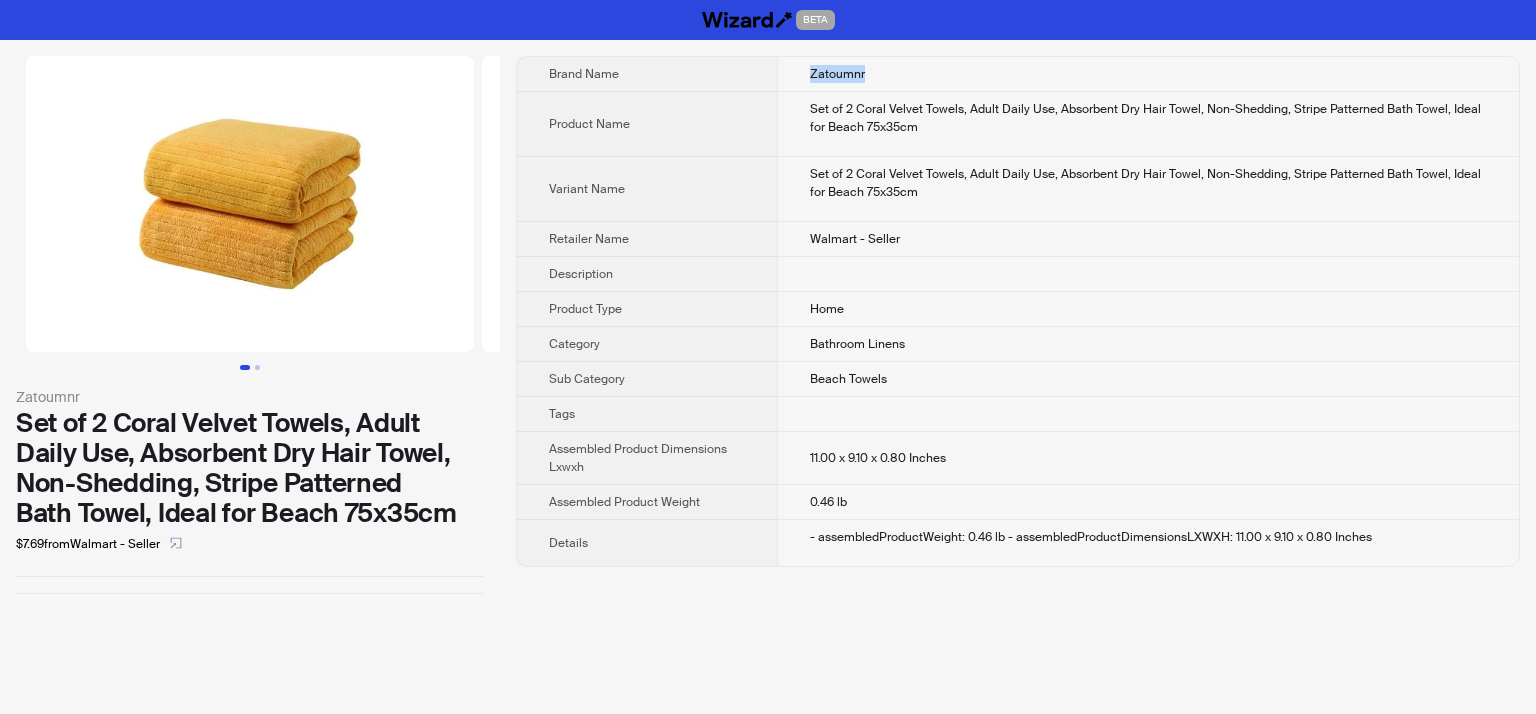 drag, startPoint x: 873, startPoint y: 75, endPoint x: 804, endPoint y: 76, distance: 69.00725 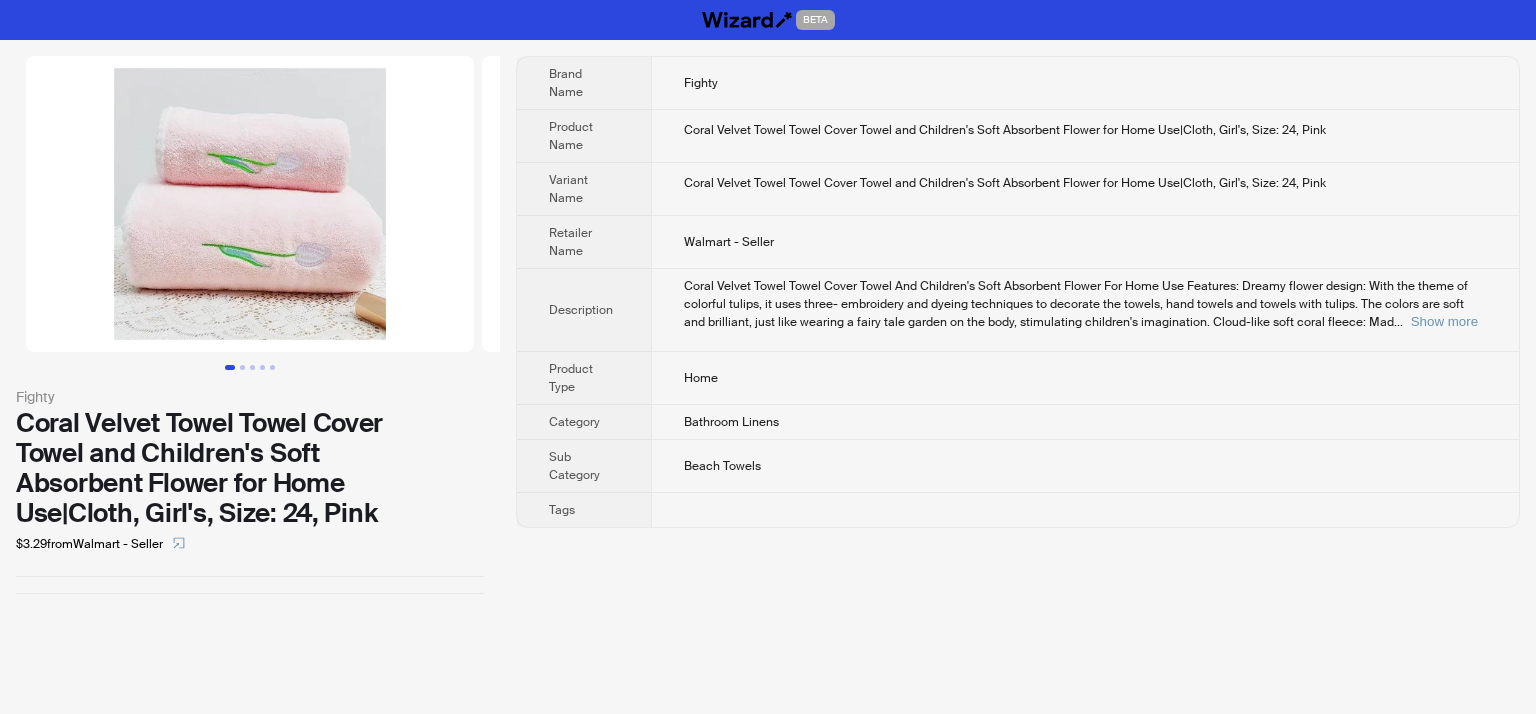 scroll, scrollTop: 0, scrollLeft: 0, axis: both 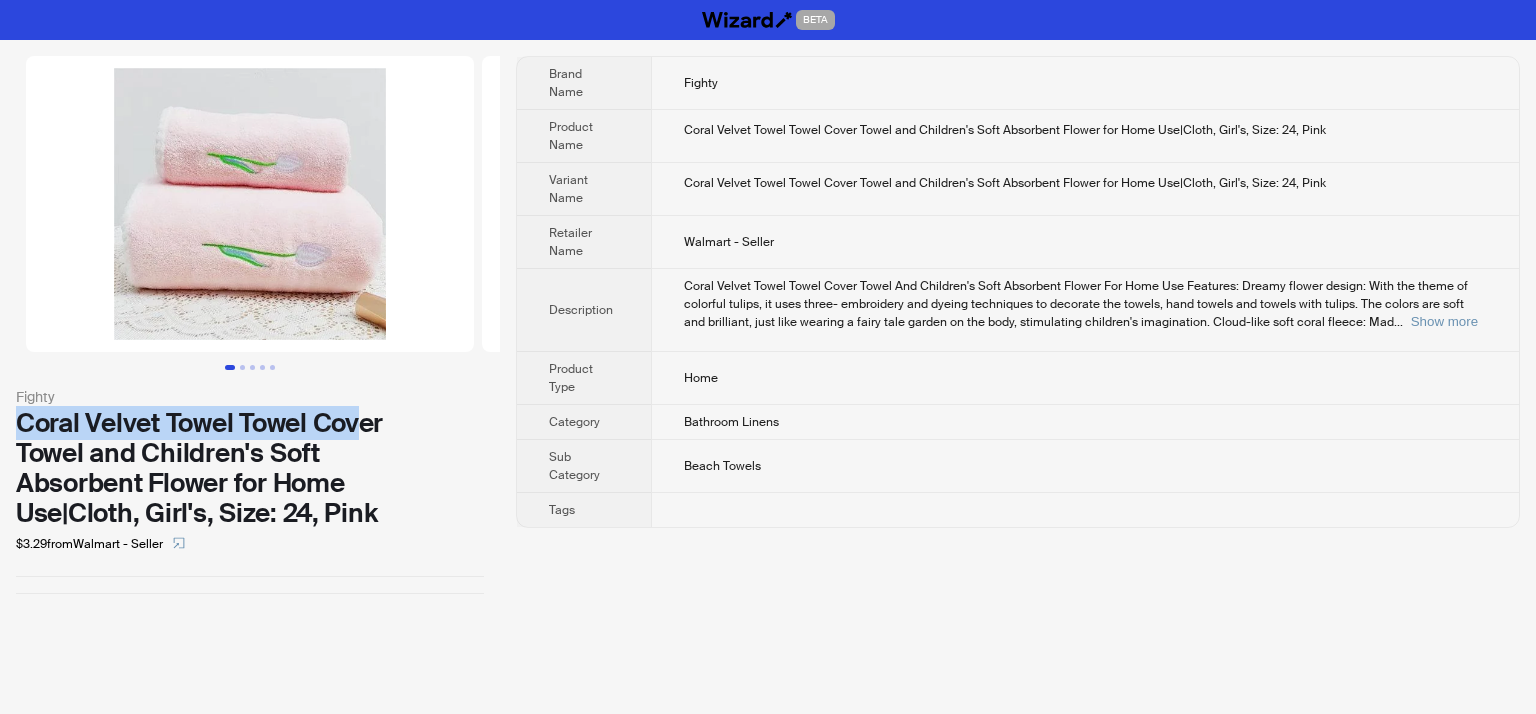 drag, startPoint x: 9, startPoint y: 420, endPoint x: 372, endPoint y: 427, distance: 363.06747 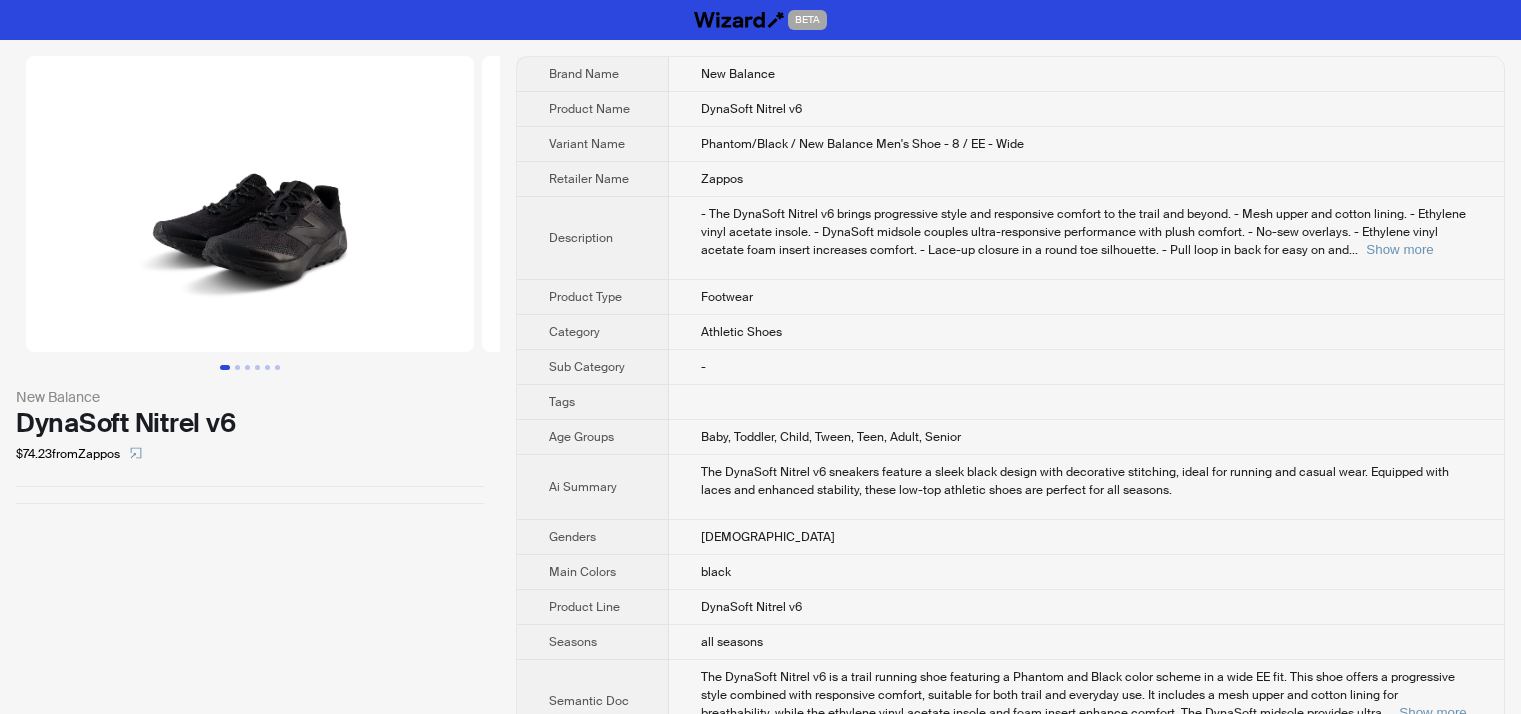 scroll, scrollTop: 0, scrollLeft: 0, axis: both 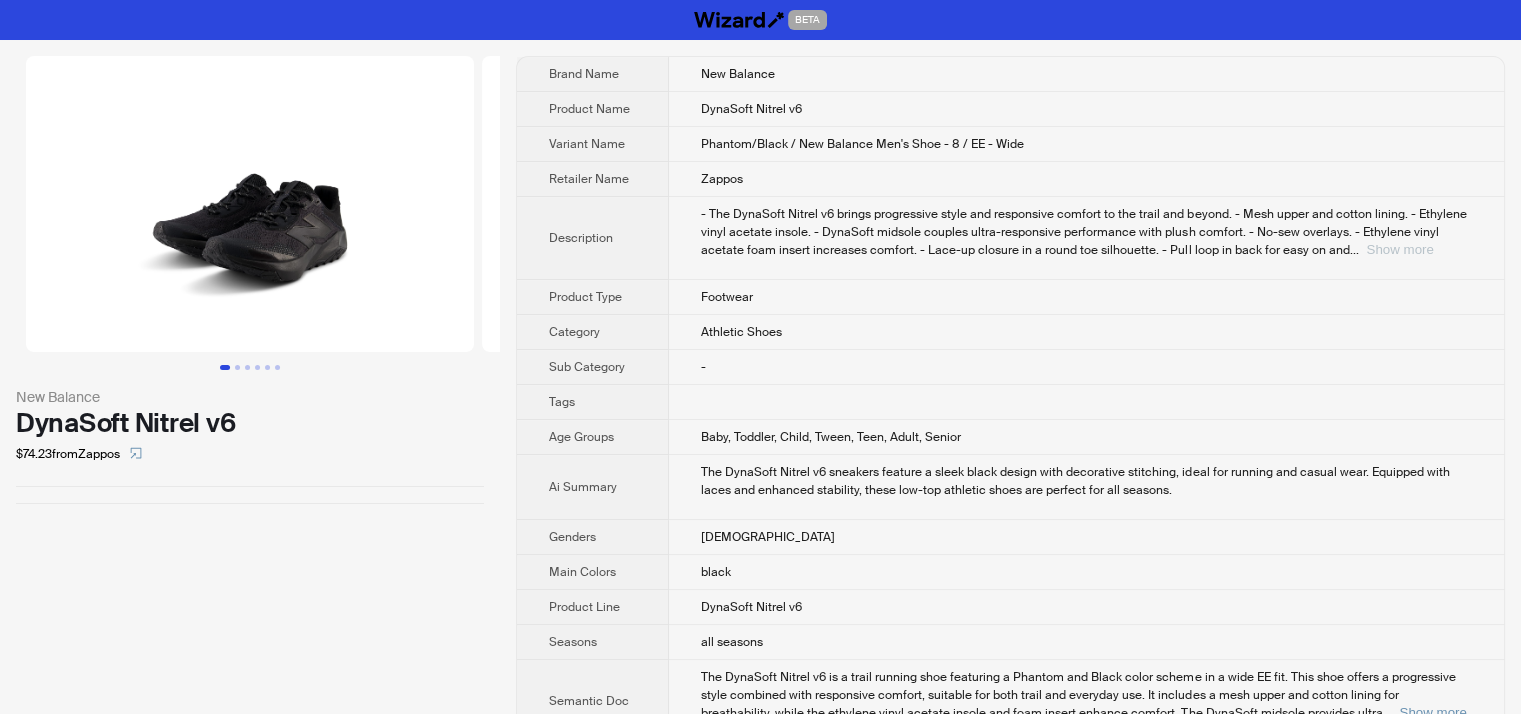 click on "Show more" at bounding box center [1399, 249] 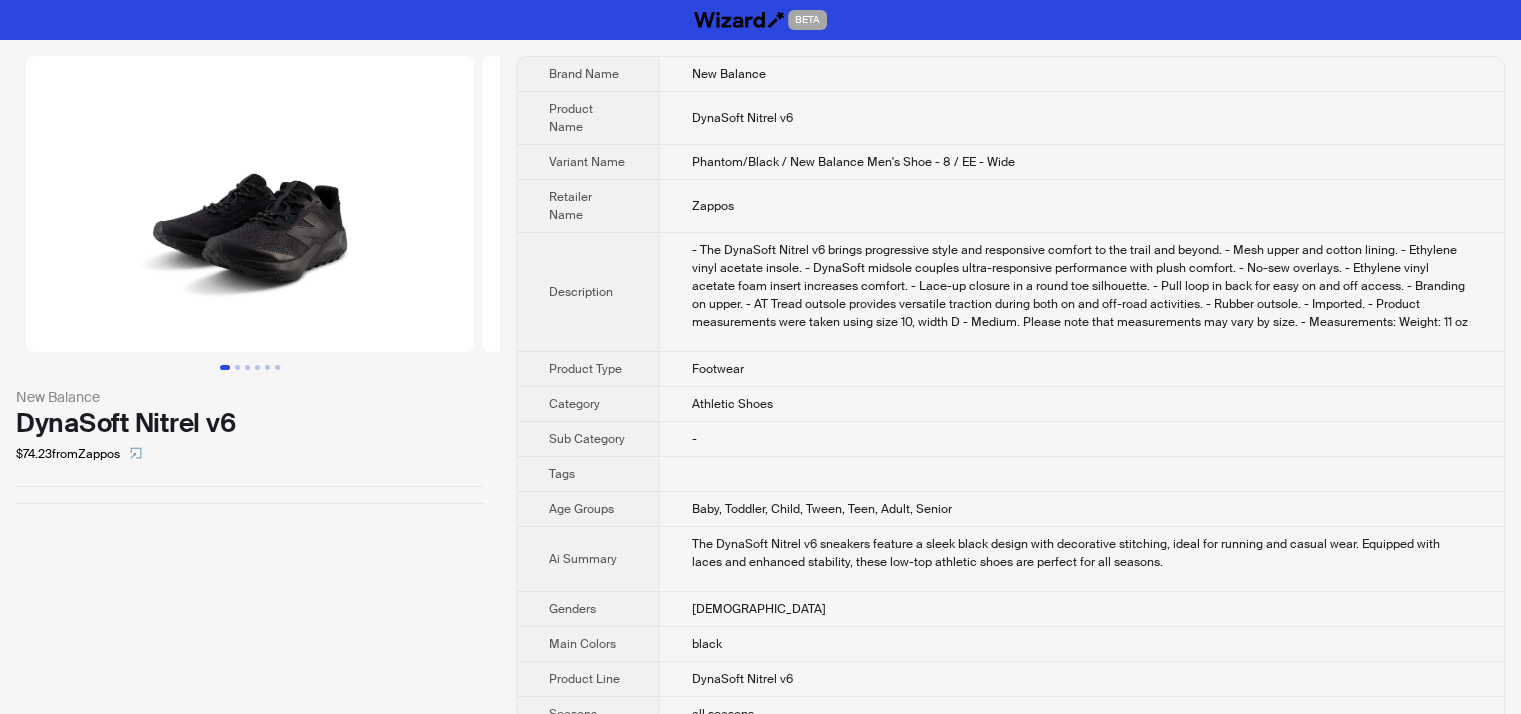 scroll, scrollTop: 200, scrollLeft: 0, axis: vertical 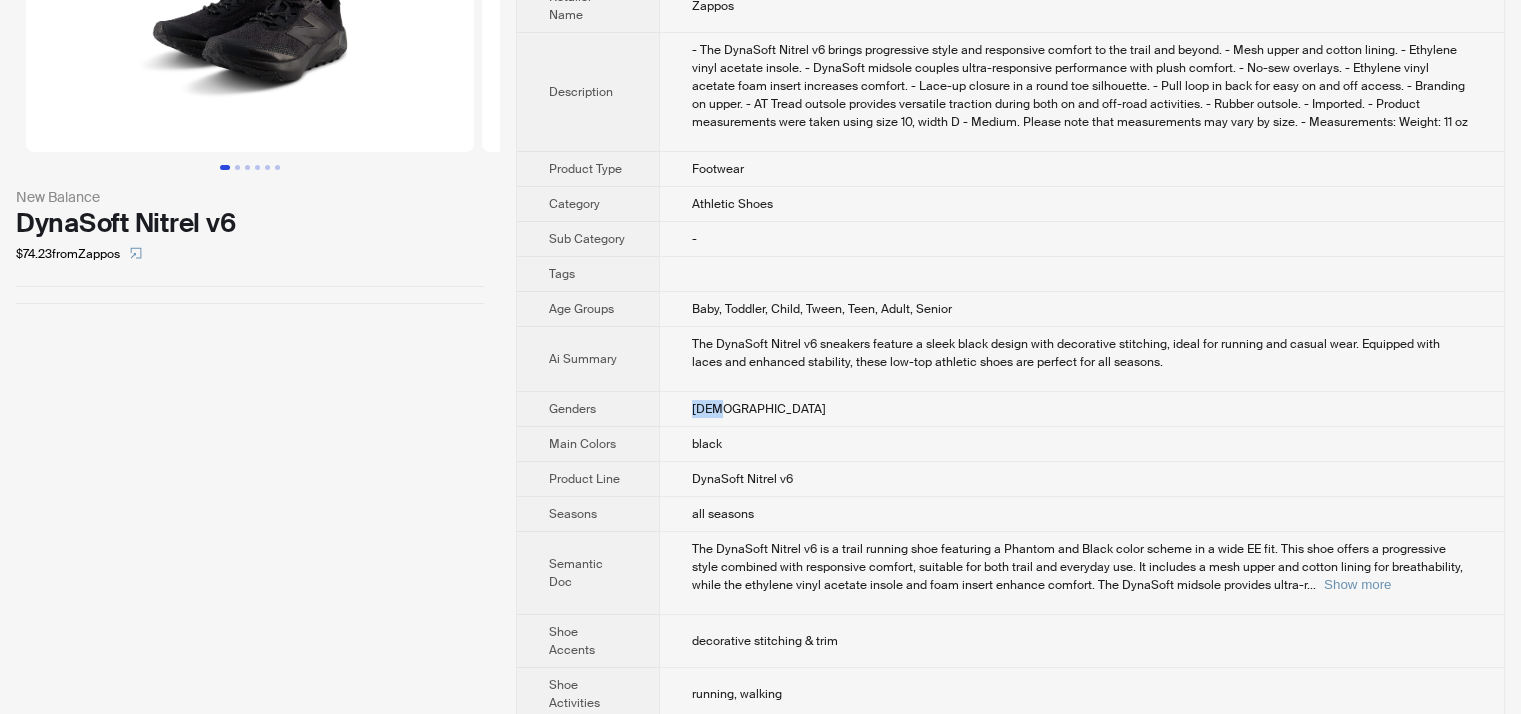 drag, startPoint x: 685, startPoint y: 417, endPoint x: 783, endPoint y: 420, distance: 98.045906 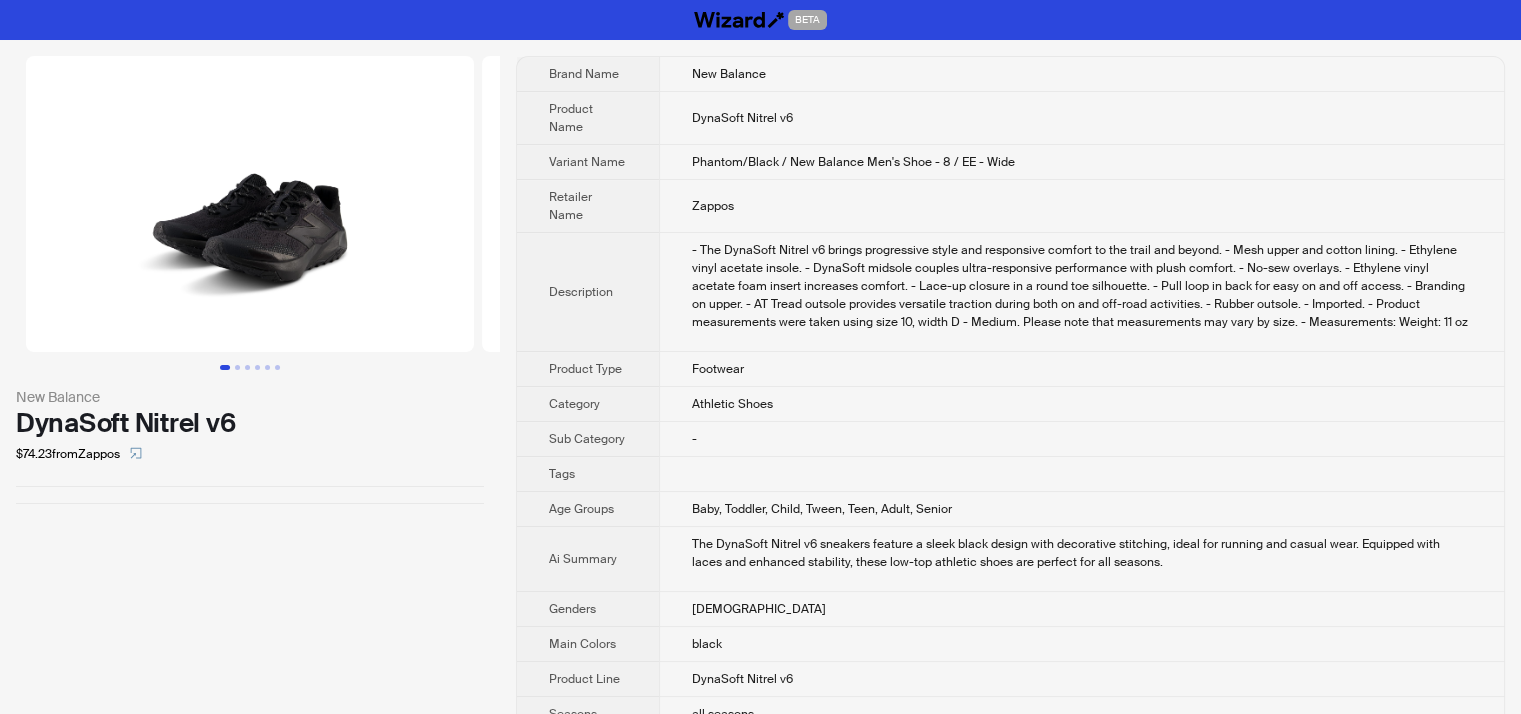 drag, startPoint x: 1225, startPoint y: 559, endPoint x: 1270, endPoint y: 551, distance: 45.705578 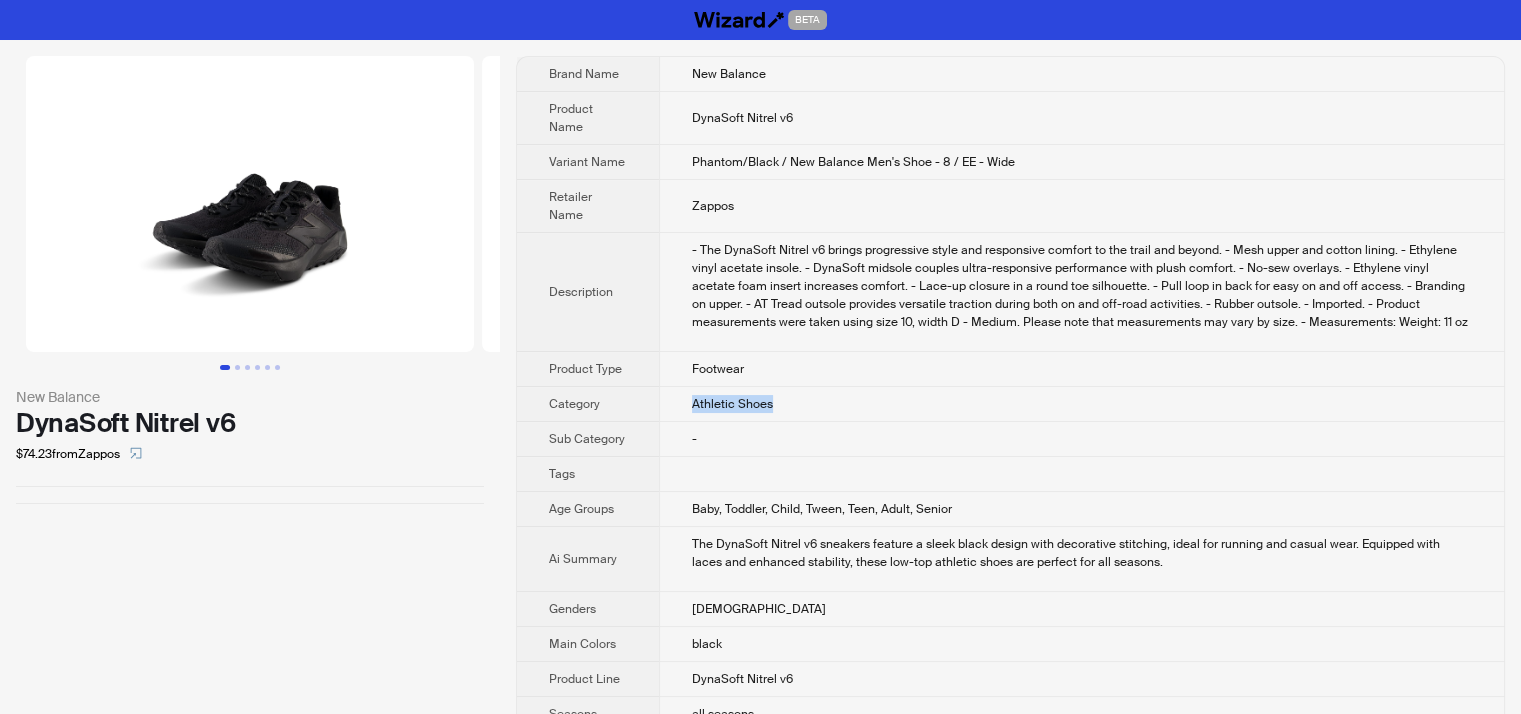 drag, startPoint x: 678, startPoint y: 423, endPoint x: 784, endPoint y: 426, distance: 106.04244 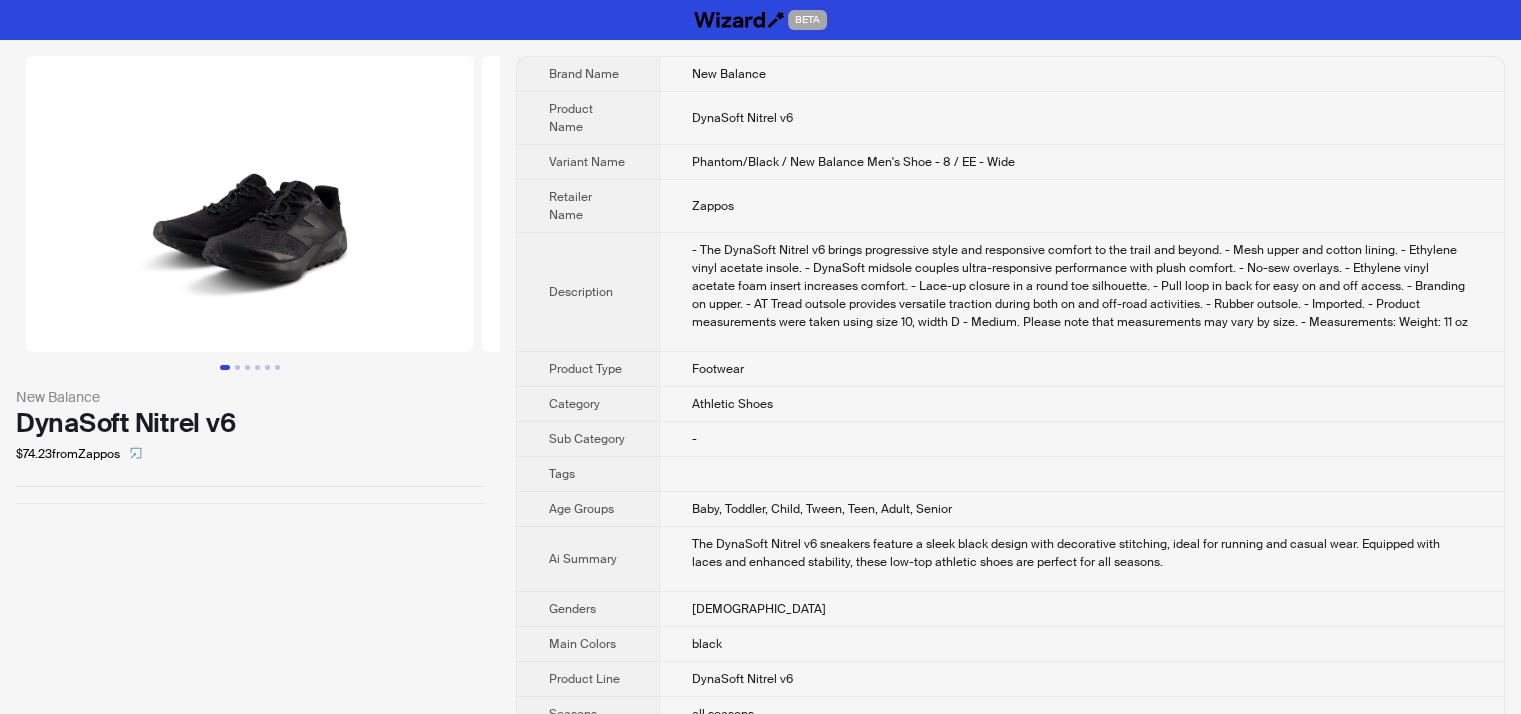 click on "Phantom/Black / New Balance Men's Shoe - 8 / EE - Wide" at bounding box center (853, 162) 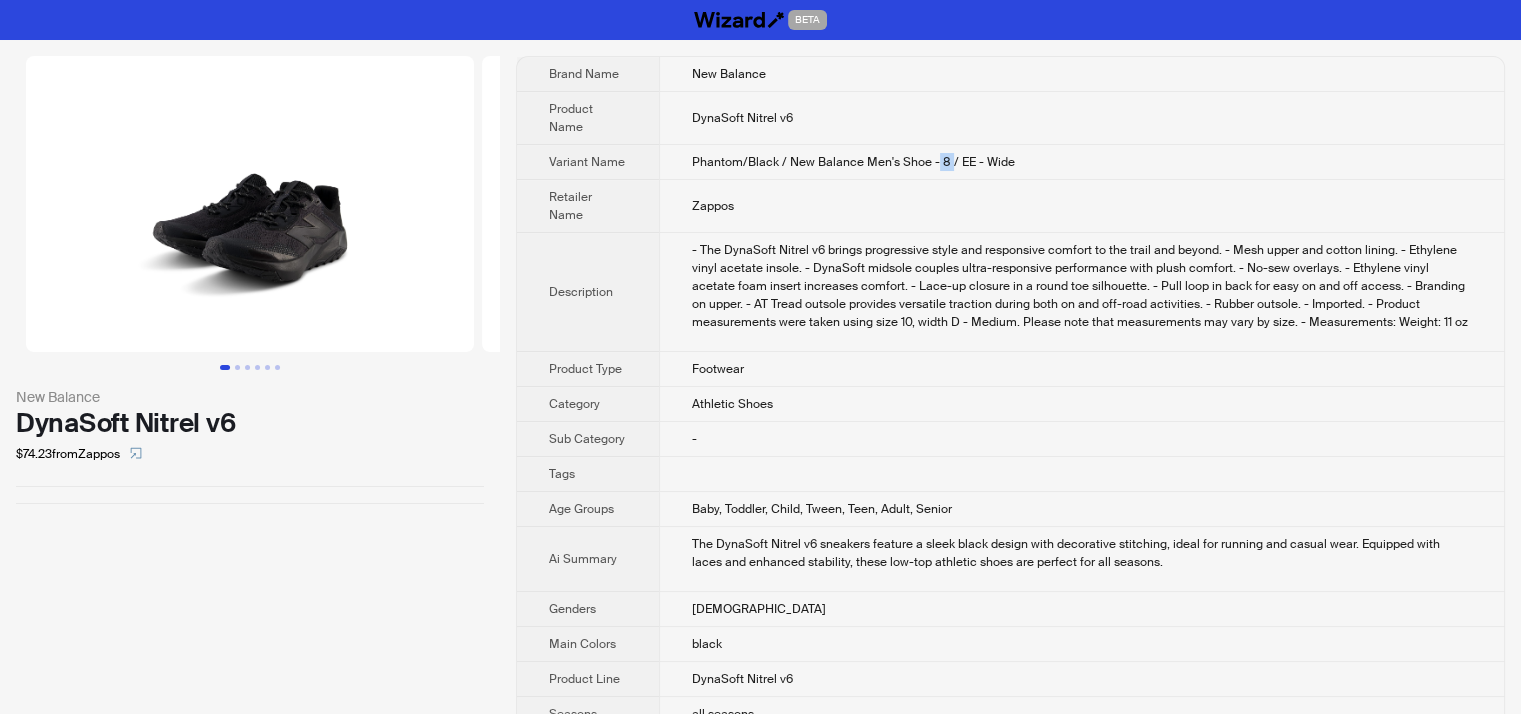 drag, startPoint x: 951, startPoint y: 161, endPoint x: 936, endPoint y: 163, distance: 15.132746 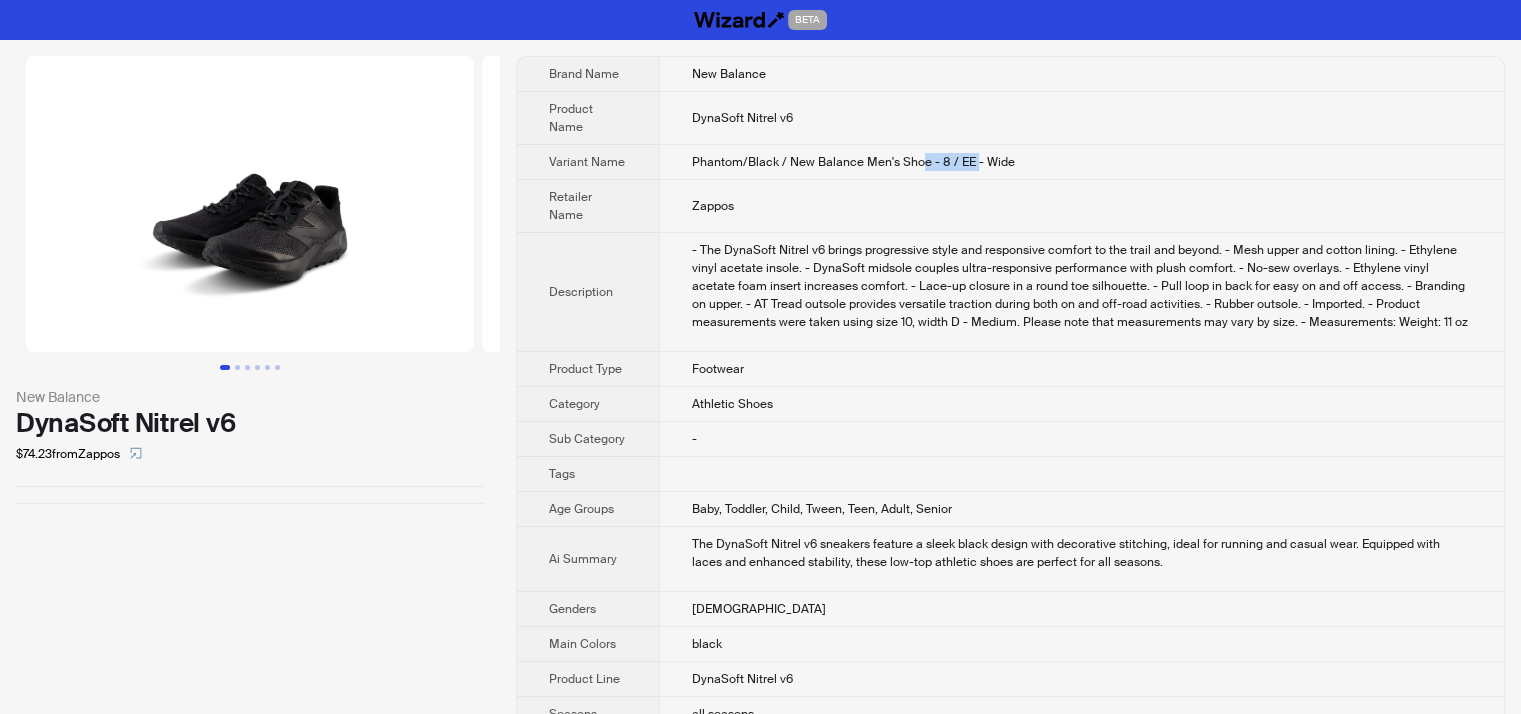 drag, startPoint x: 977, startPoint y: 162, endPoint x: 926, endPoint y: 162, distance: 51 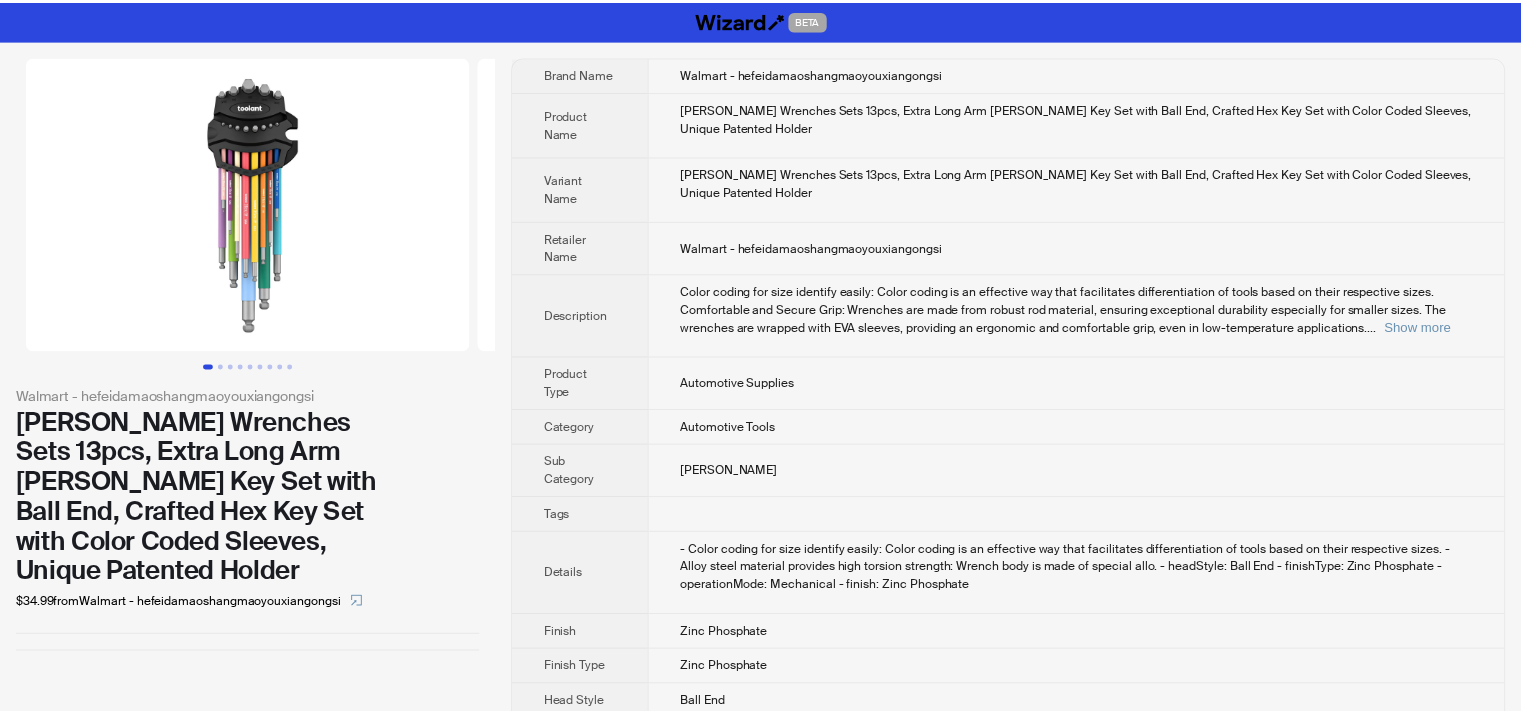 scroll, scrollTop: 0, scrollLeft: 0, axis: both 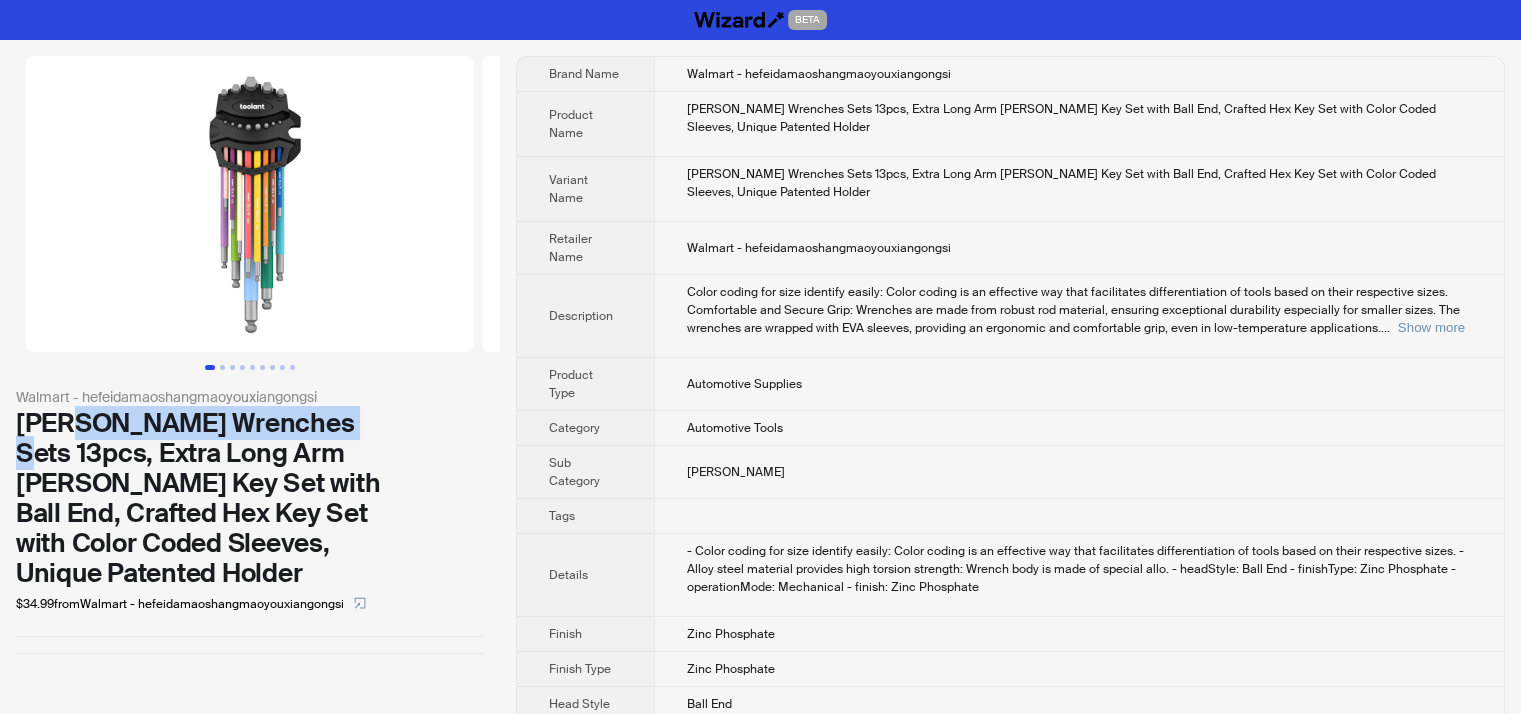 drag, startPoint x: 72, startPoint y: 424, endPoint x: 325, endPoint y: 428, distance: 253.03162 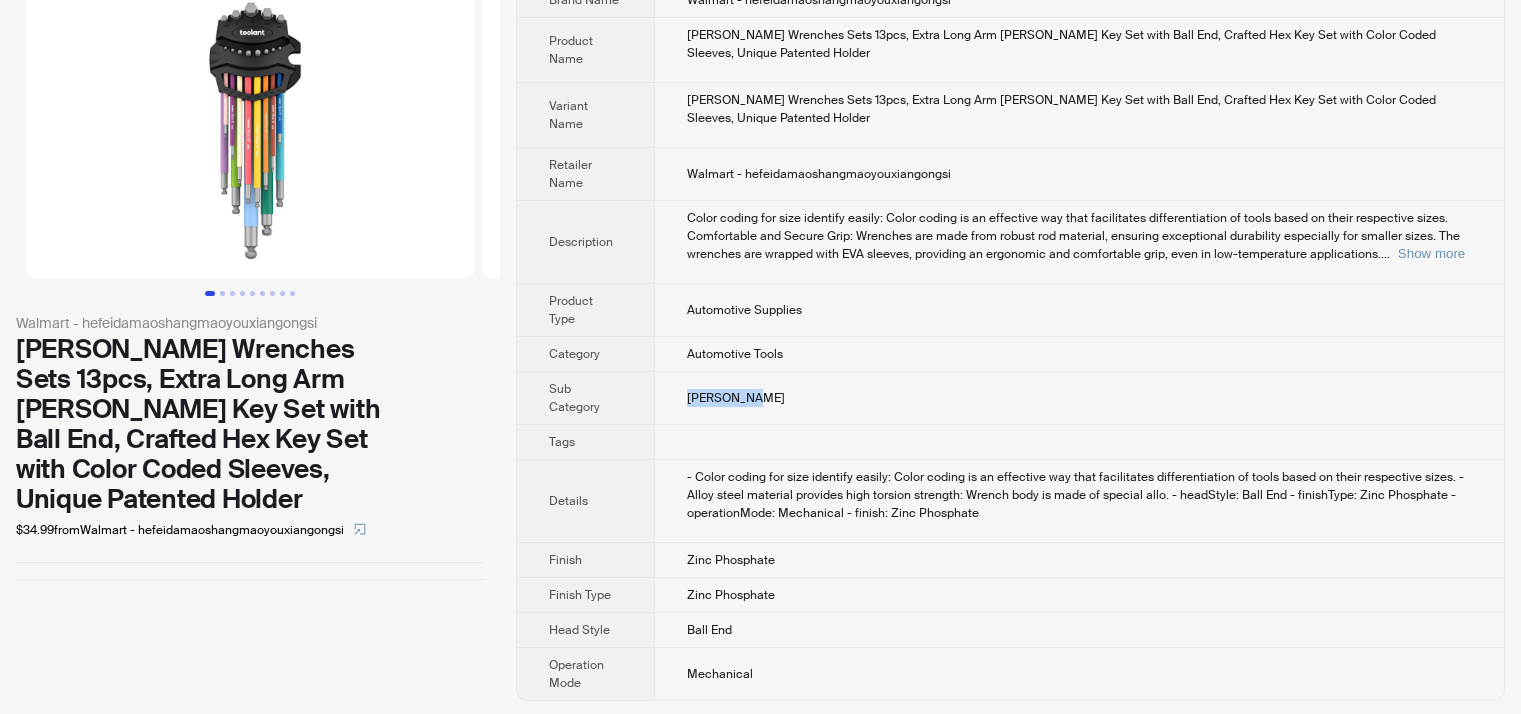 drag, startPoint x: 672, startPoint y: 392, endPoint x: 778, endPoint y: 399, distance: 106.23088 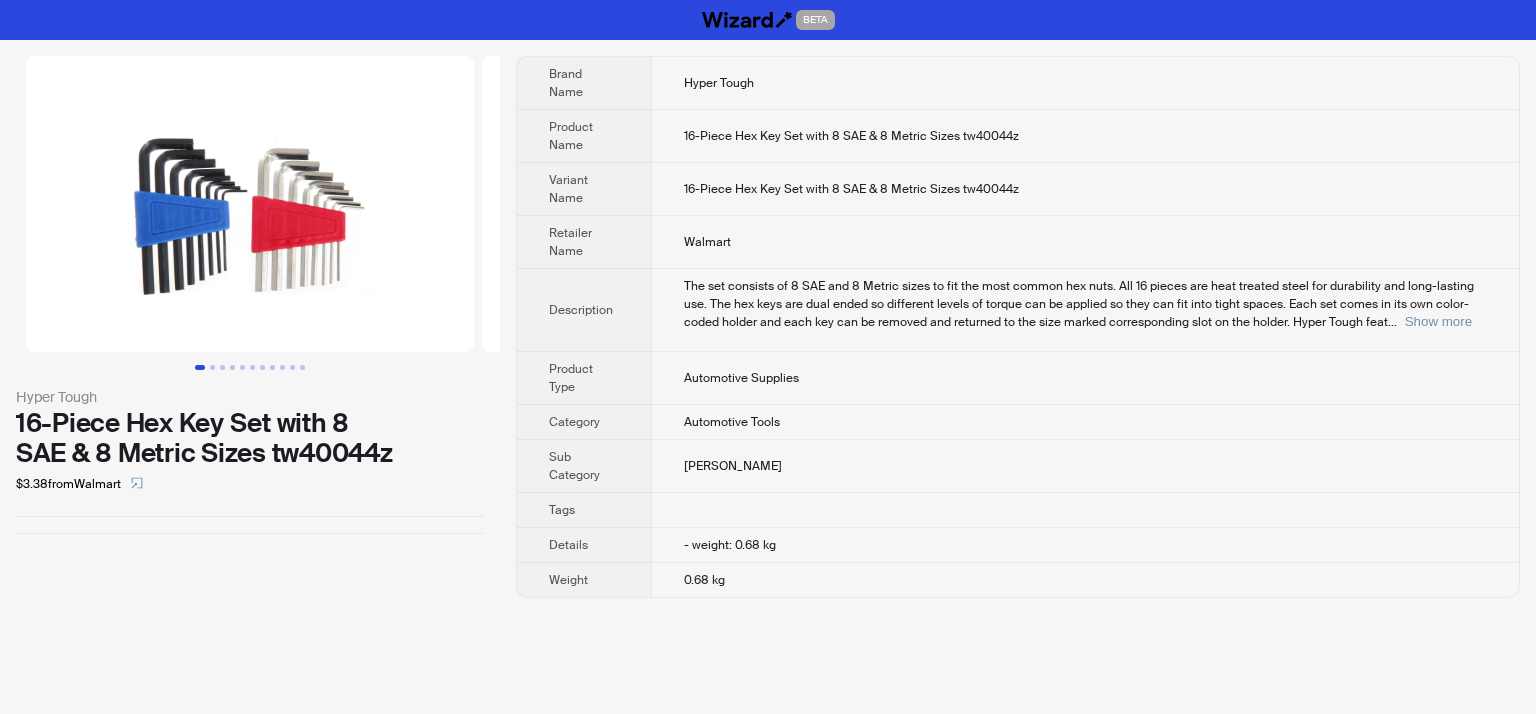 scroll, scrollTop: 0, scrollLeft: 0, axis: both 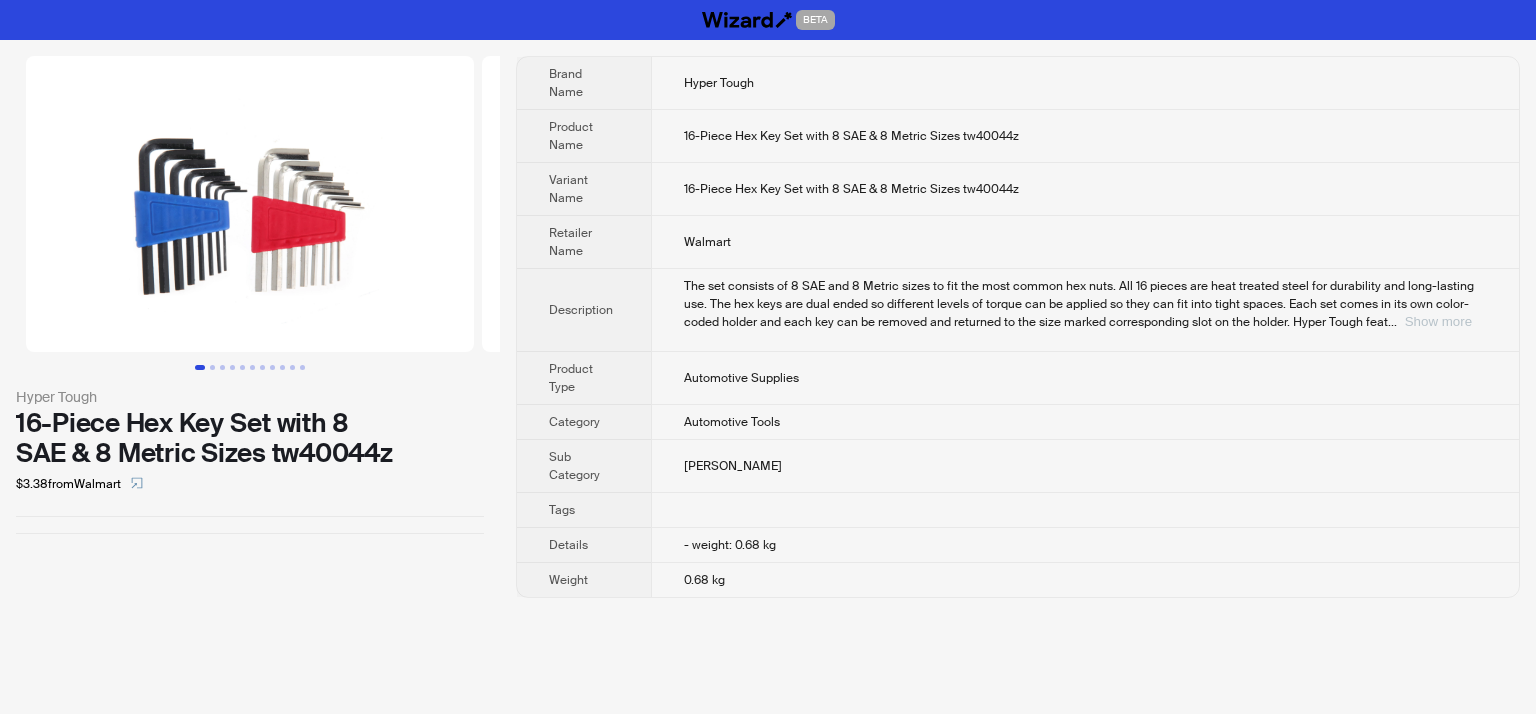 click on "Show more" at bounding box center [1438, 321] 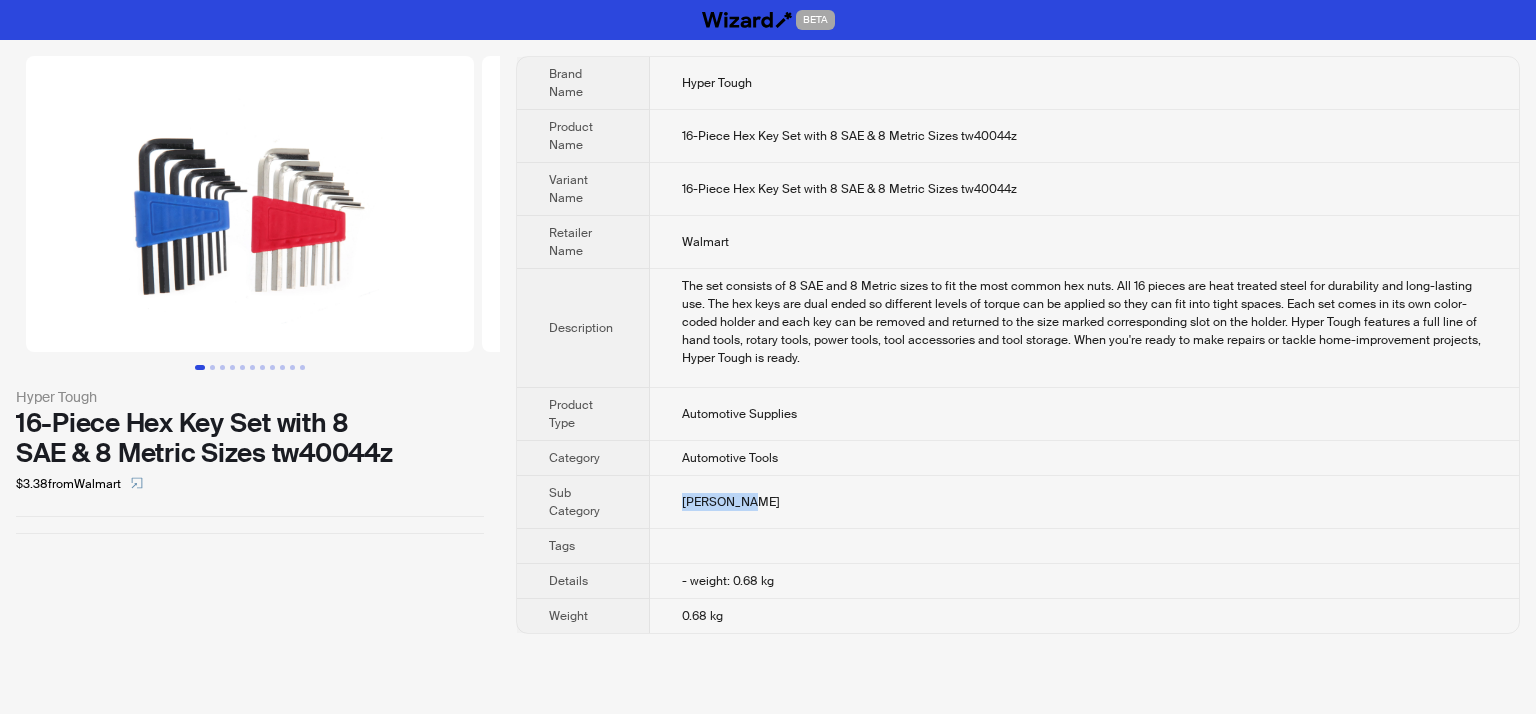 drag, startPoint x: 679, startPoint y: 497, endPoint x: 765, endPoint y: 495, distance: 86.023254 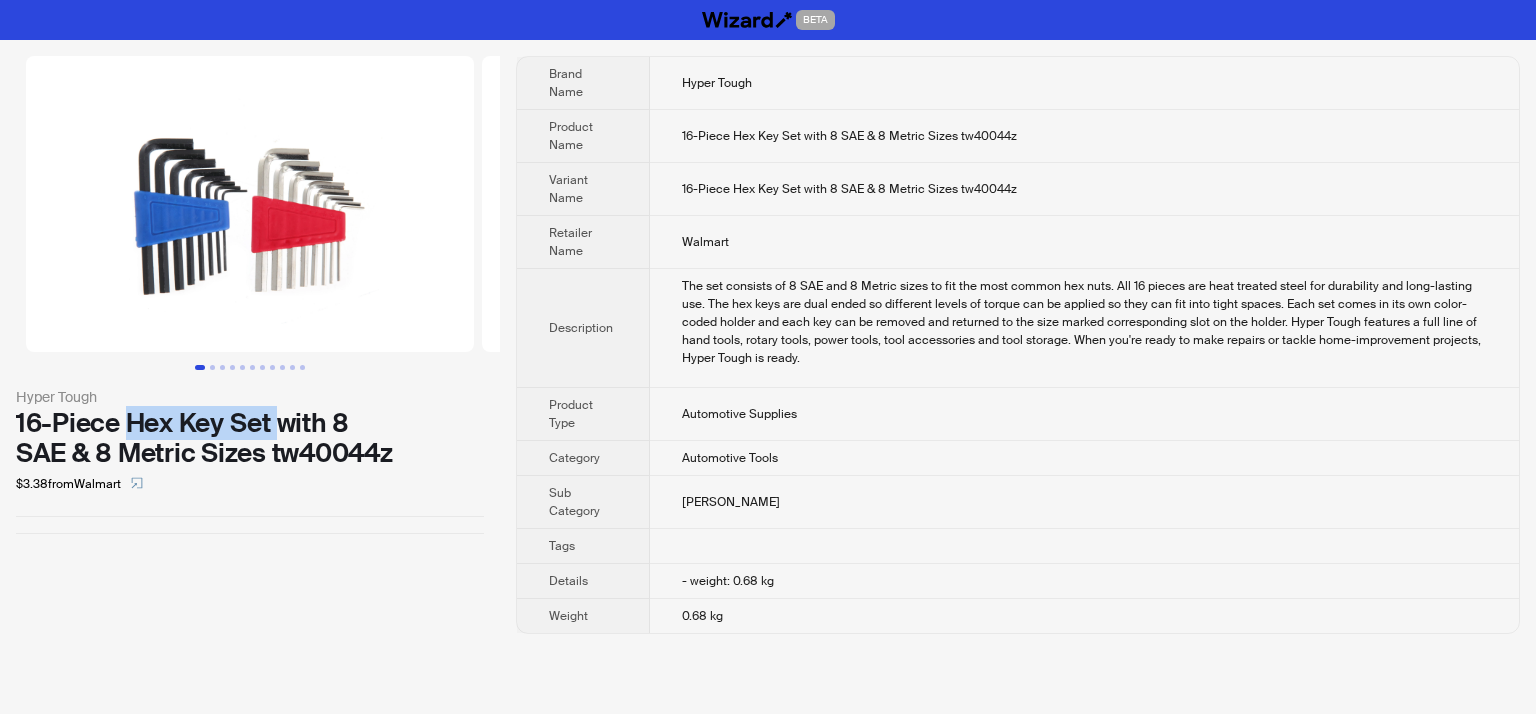 drag, startPoint x: 127, startPoint y: 423, endPoint x: 276, endPoint y: 422, distance: 149.00336 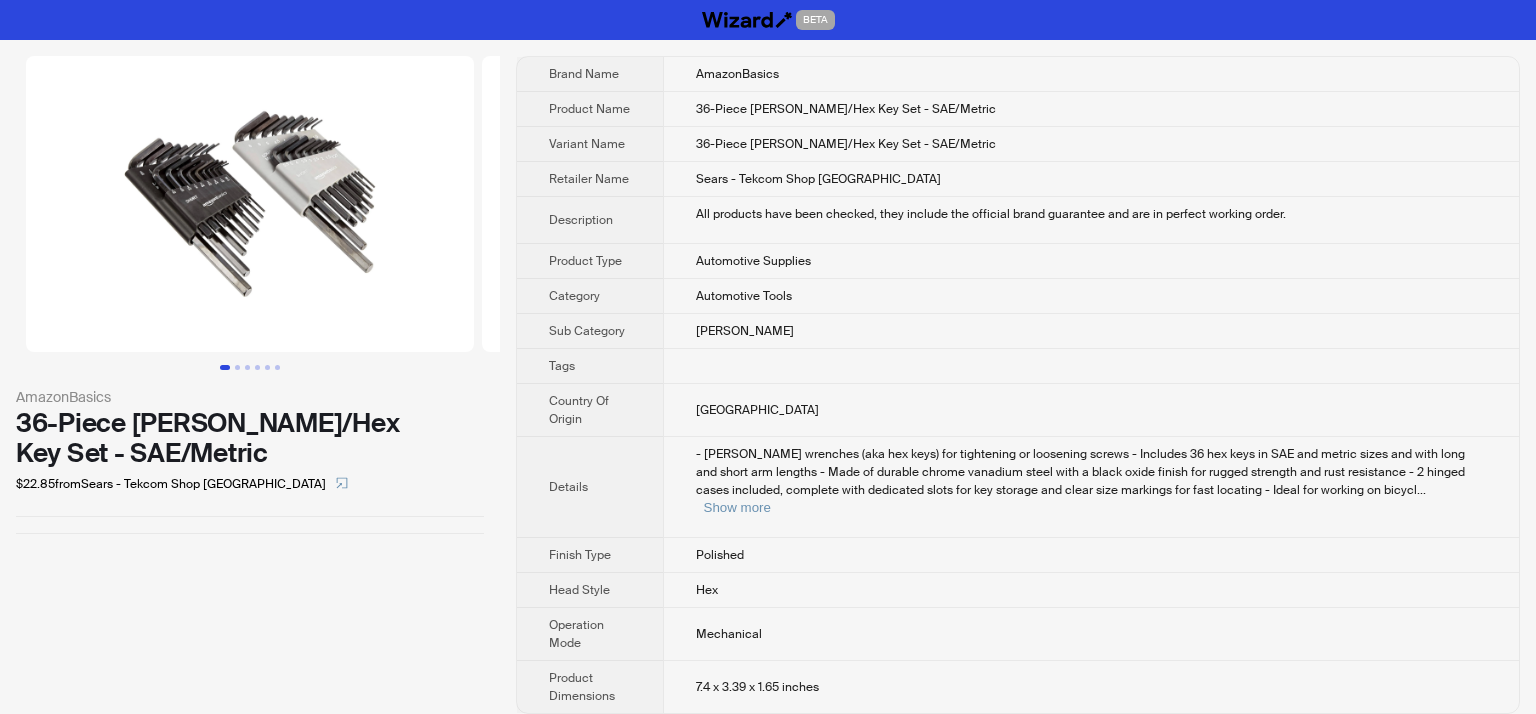 scroll, scrollTop: 0, scrollLeft: 0, axis: both 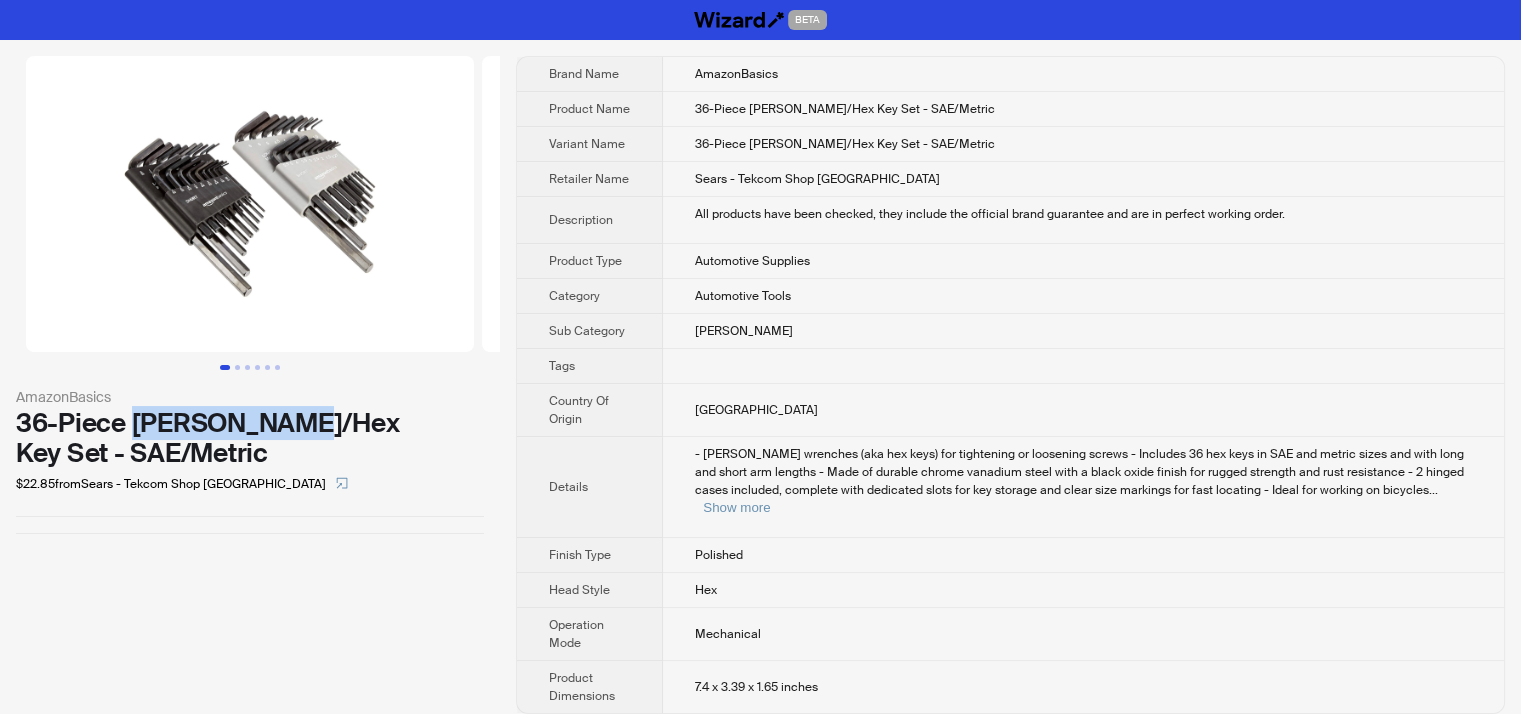 drag, startPoint x: 139, startPoint y: 426, endPoint x: 296, endPoint y: 434, distance: 157.20369 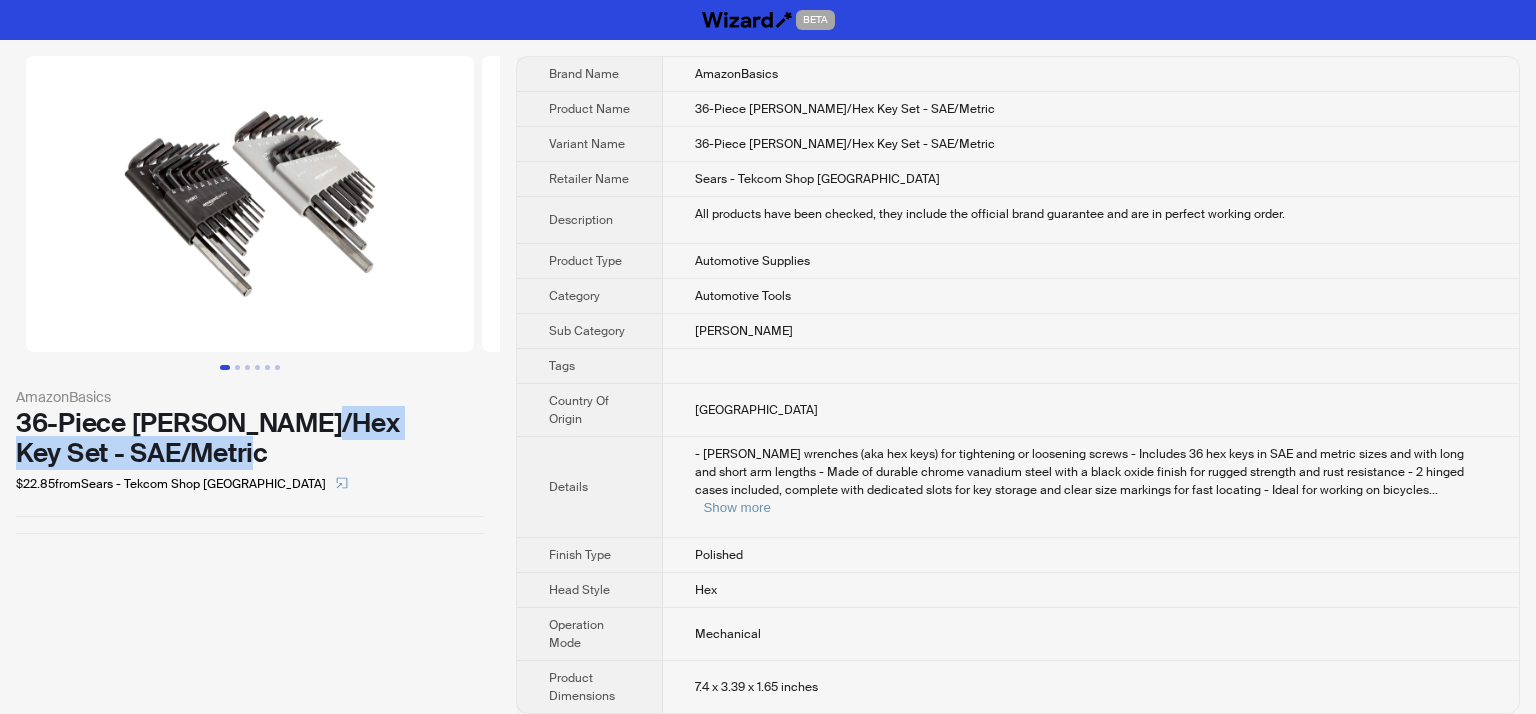 drag, startPoint x: 303, startPoint y: 426, endPoint x: 337, endPoint y: 453, distance: 43.416588 